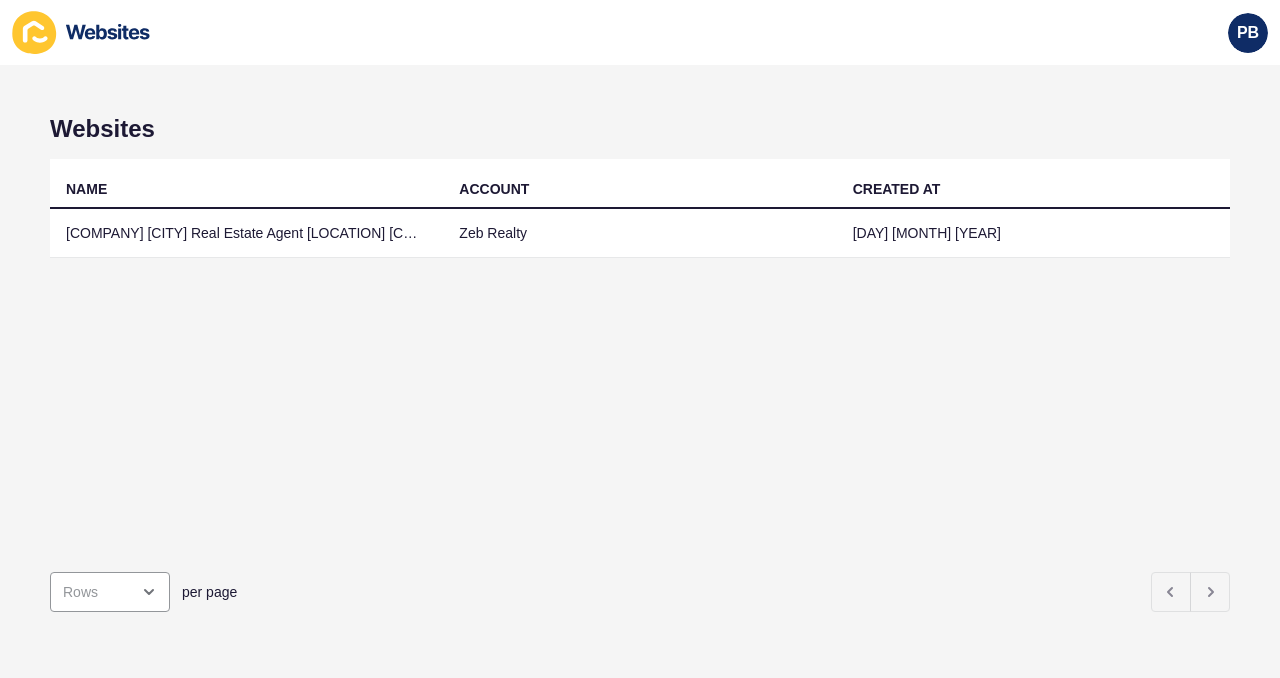 scroll, scrollTop: 0, scrollLeft: 0, axis: both 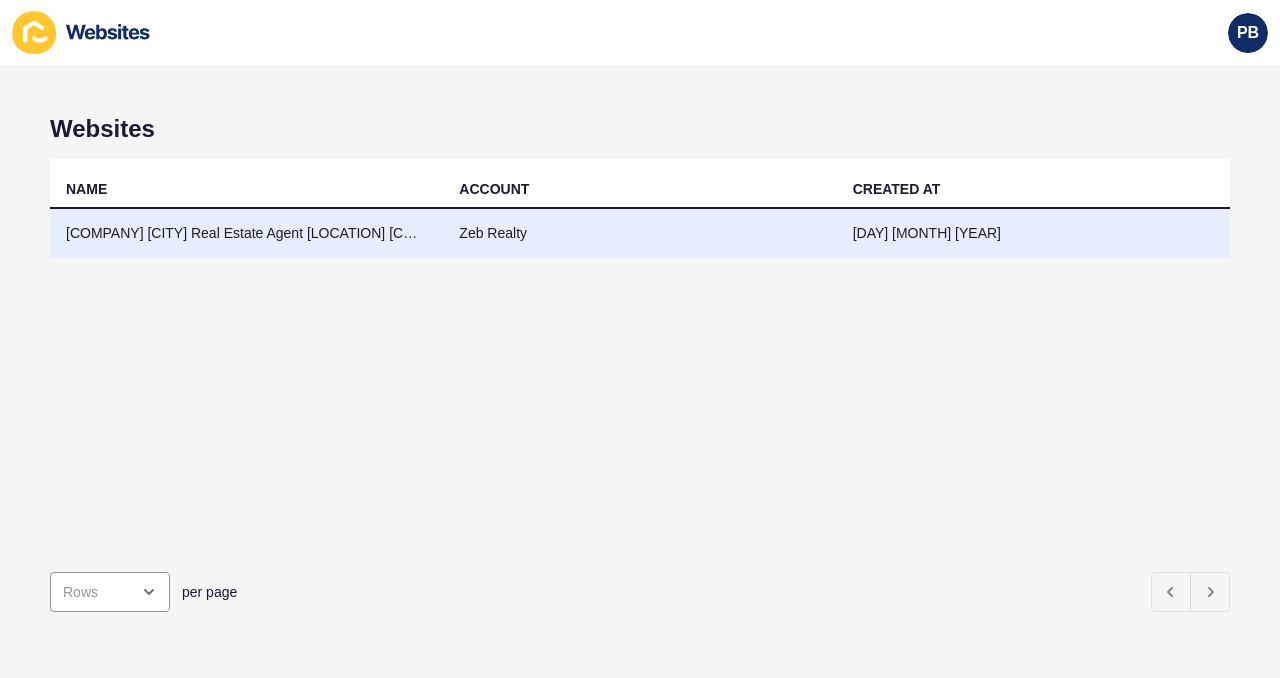 click on "[COMPANY] [CITY] Real Estate Agent [LOCATION] [COMPANY]" at bounding box center (246, 233) 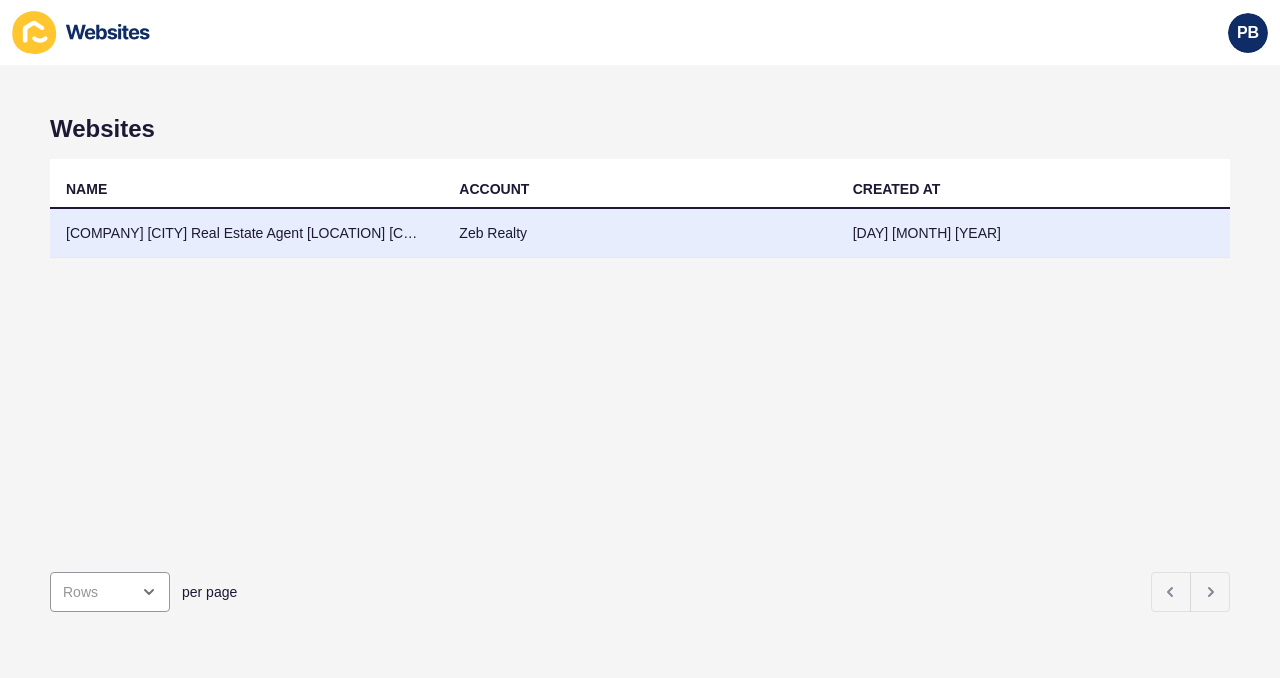 click on "[COMPANY] [CITY] Real Estate Agent [LOCATION] [COMPANY]" at bounding box center [246, 233] 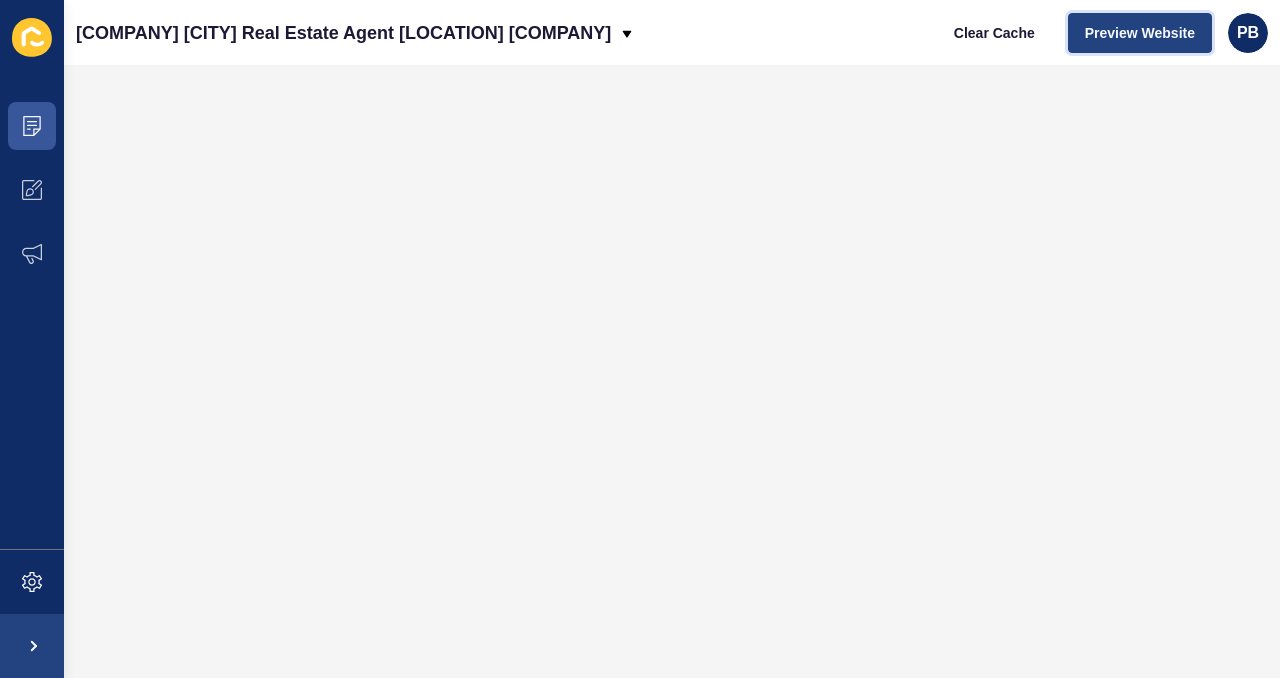 click on "Preview Website" at bounding box center [1140, 33] 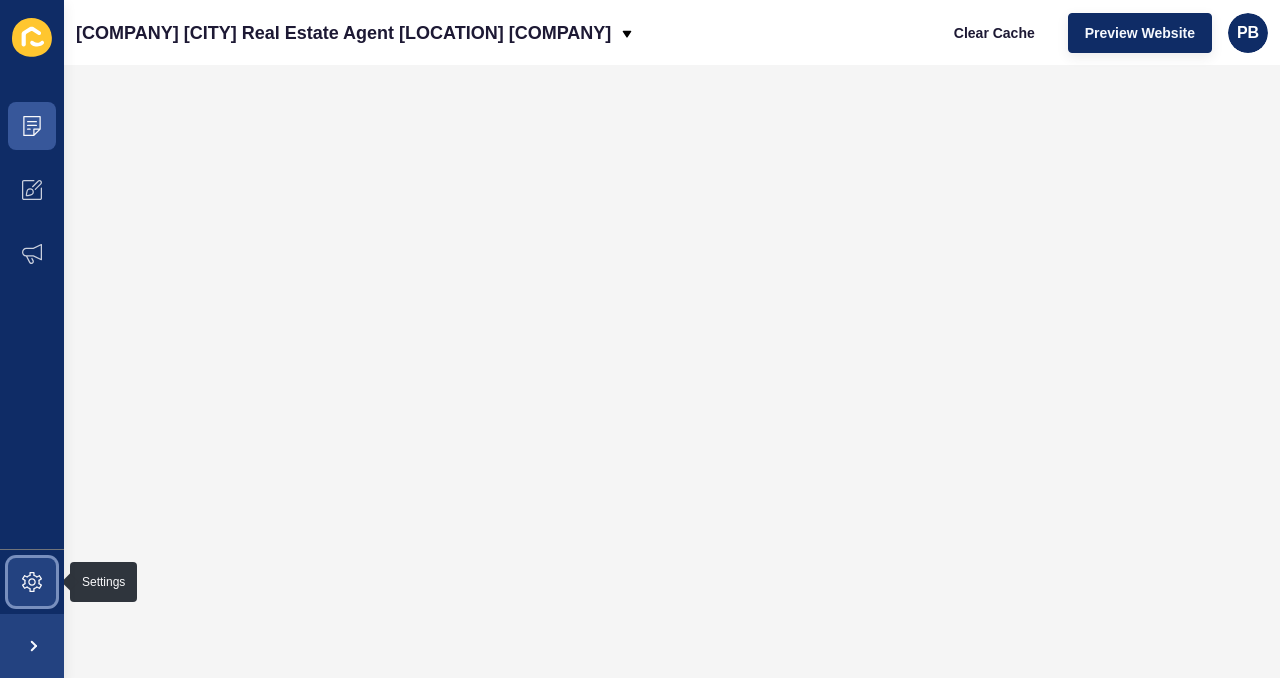 click at bounding box center (32, 582) 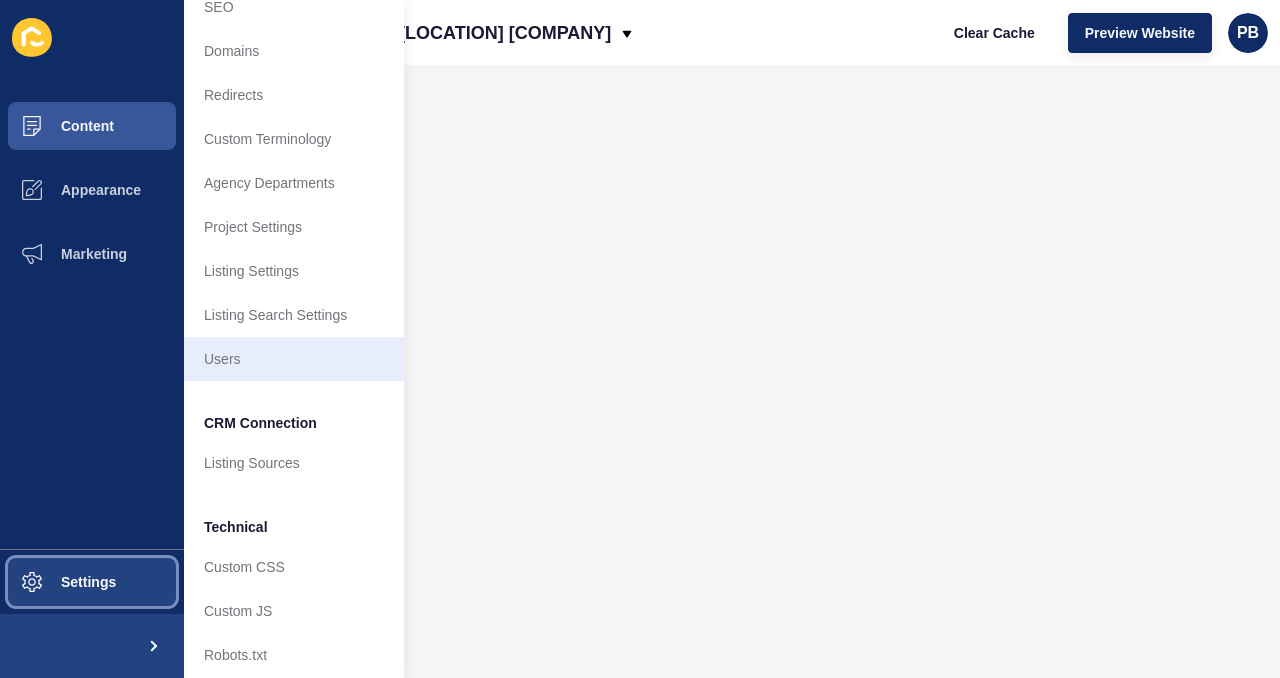 scroll, scrollTop: 122, scrollLeft: 0, axis: vertical 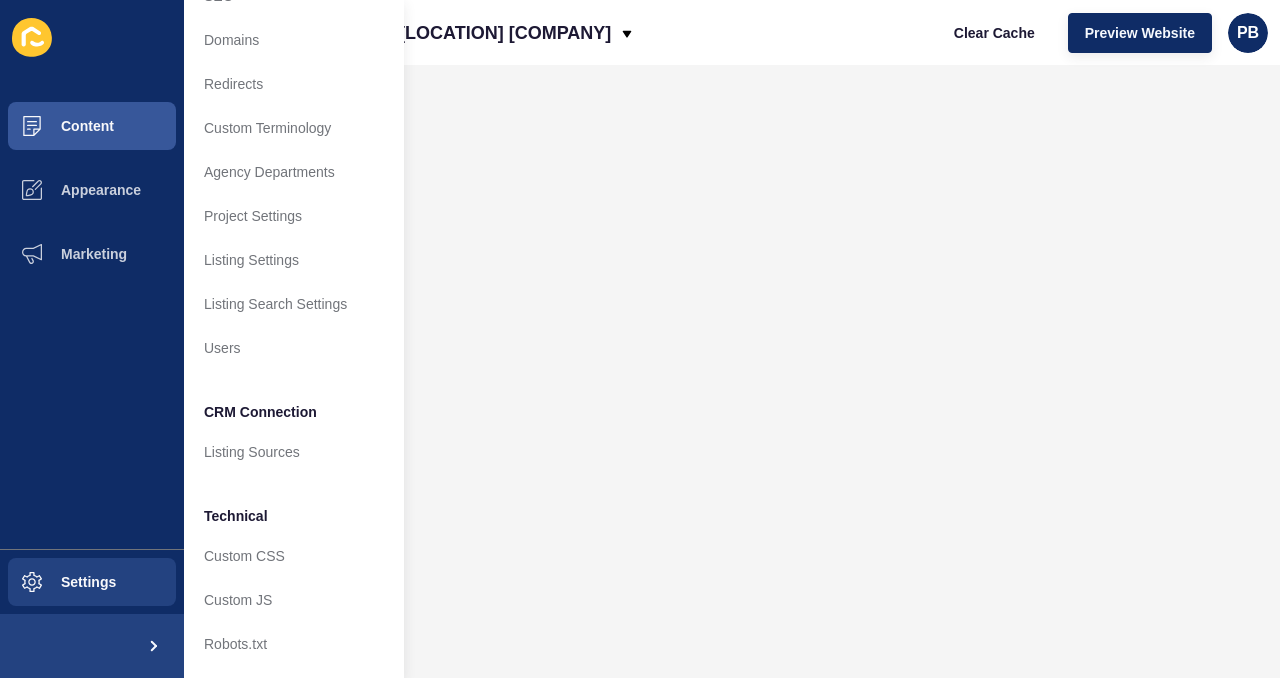 click on "Content Appearance Marketing" at bounding box center (92, 321) 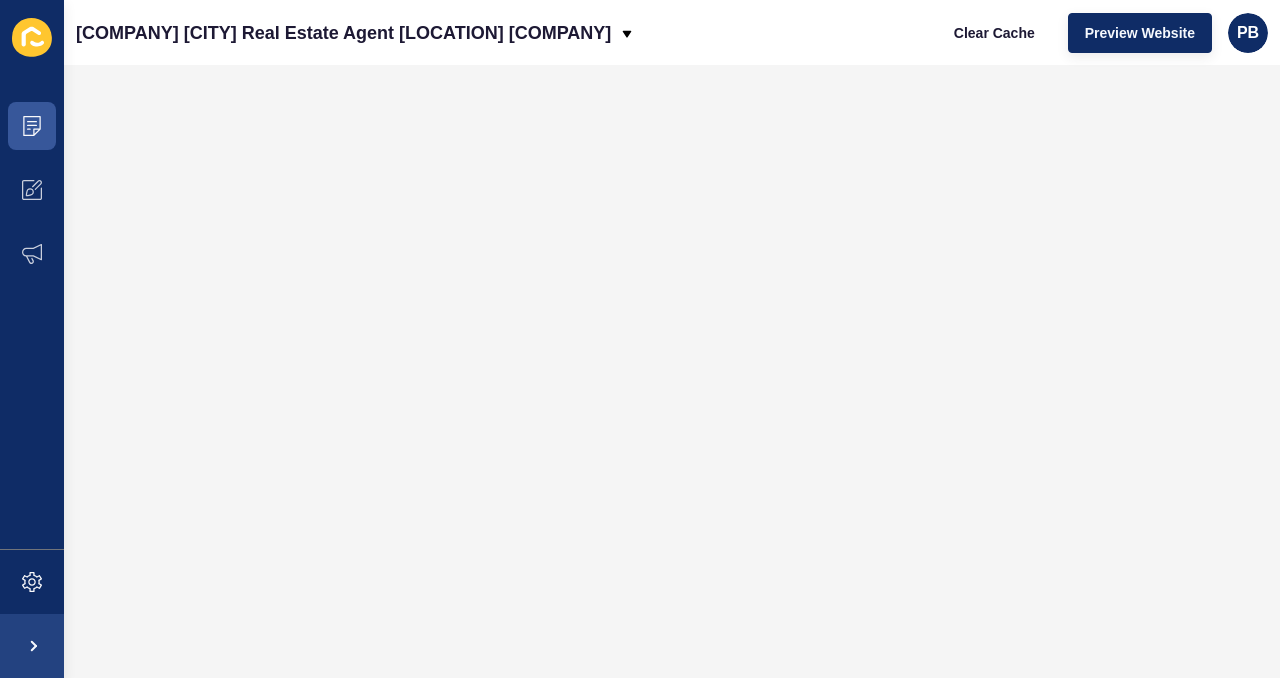 scroll, scrollTop: 0, scrollLeft: 0, axis: both 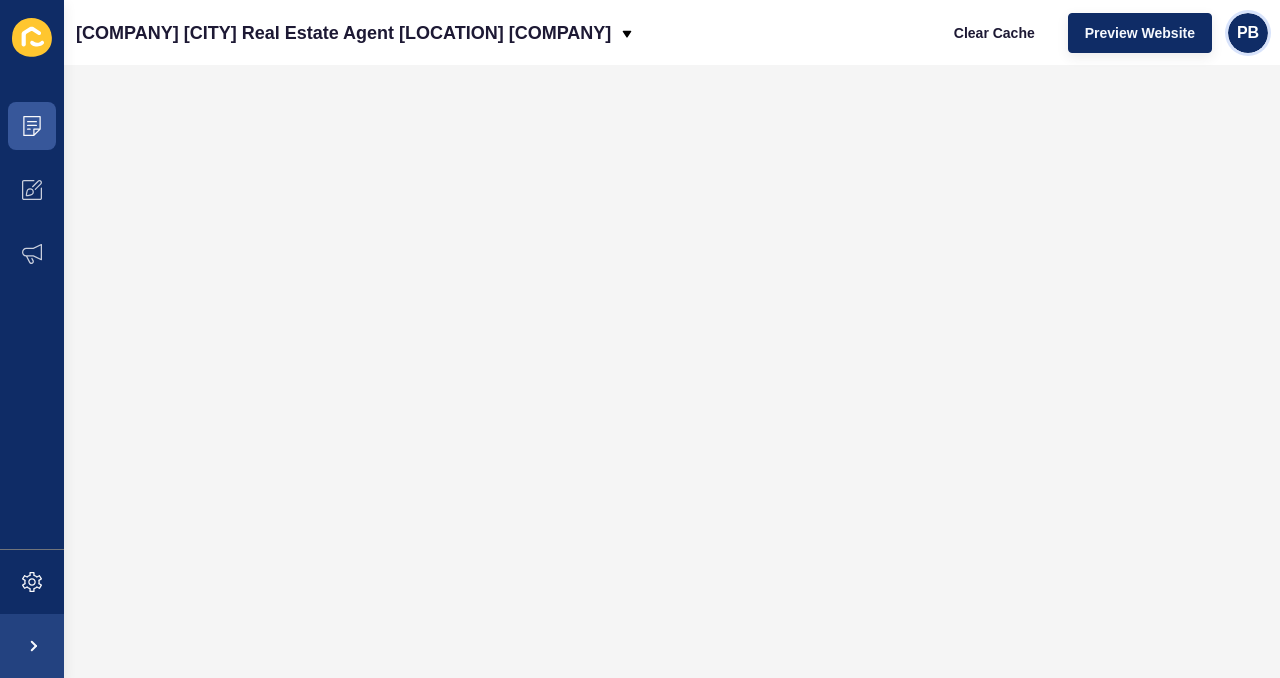 click on "PB" at bounding box center (1248, 33) 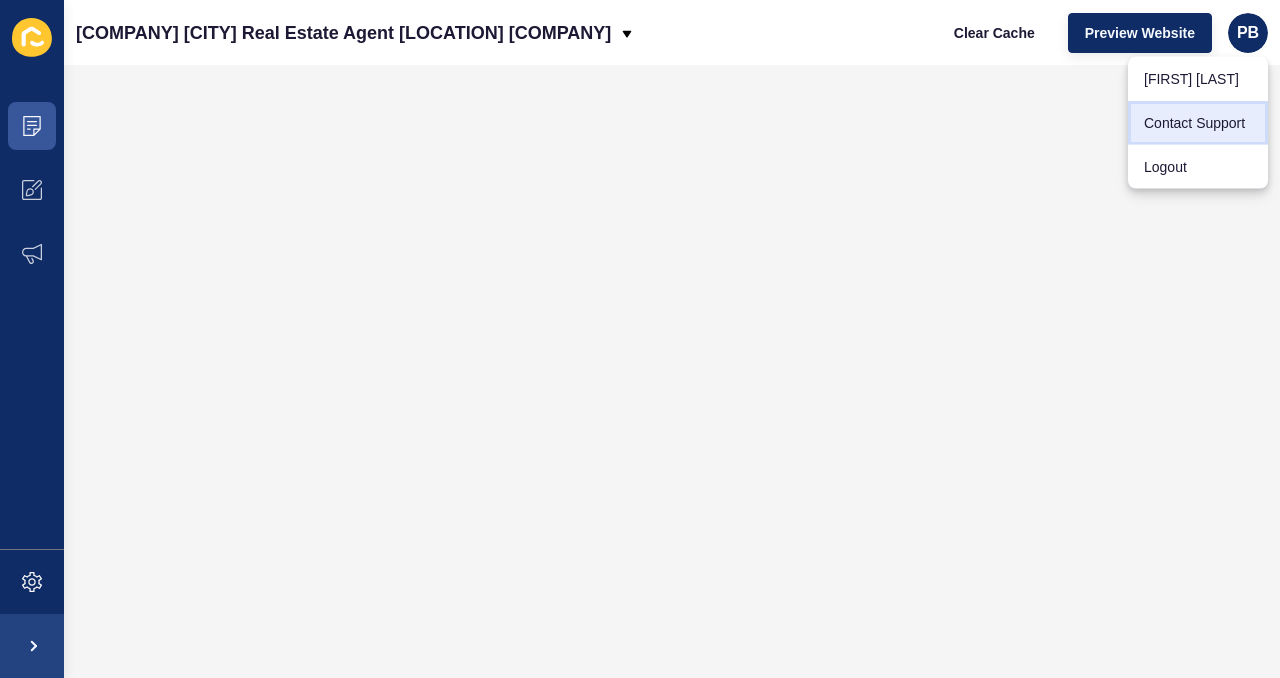 click on "Contact Support" at bounding box center (1198, 79) 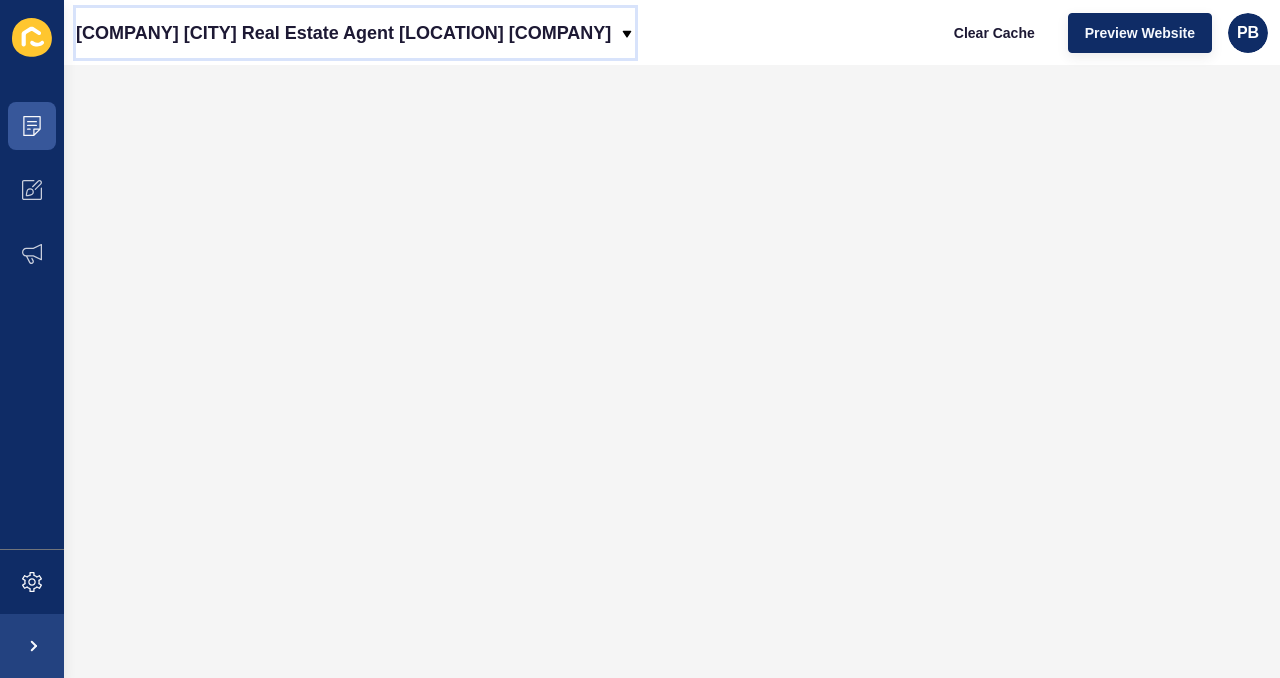 click on "[COMPANY] [CITY] Real Estate Agent [LOCATION] [COMPANY]" at bounding box center (343, 33) 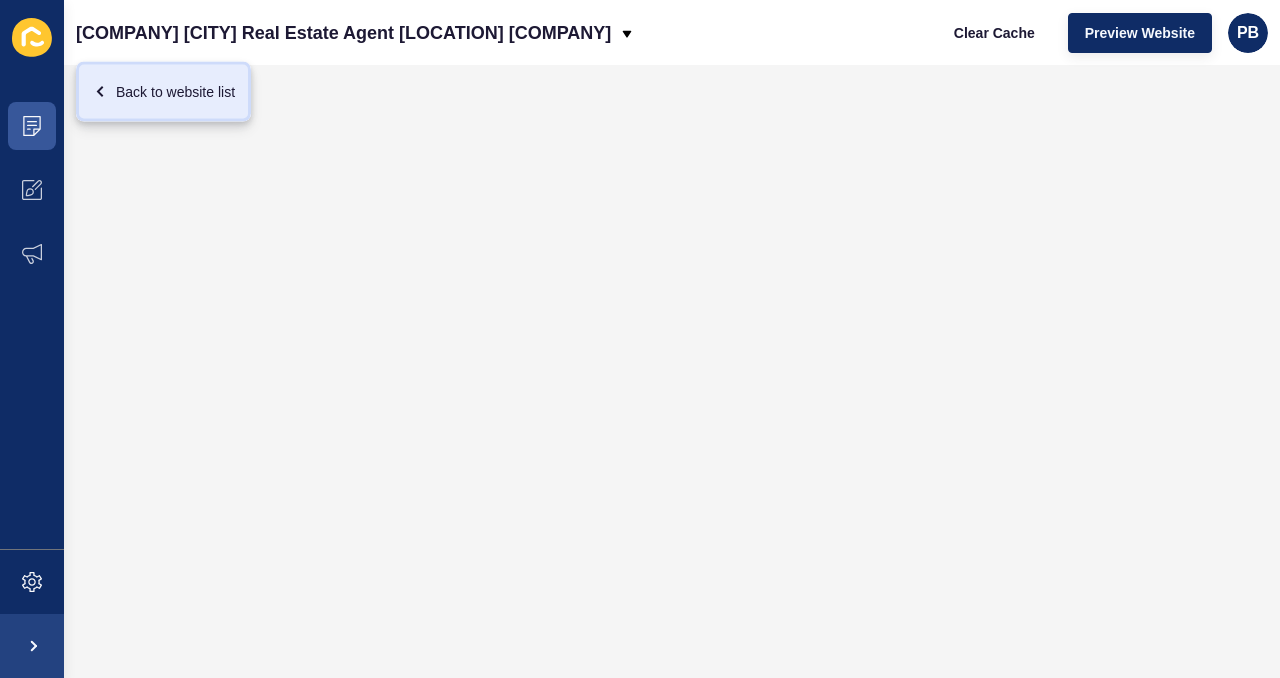 click on "Back to website list" at bounding box center [163, 92] 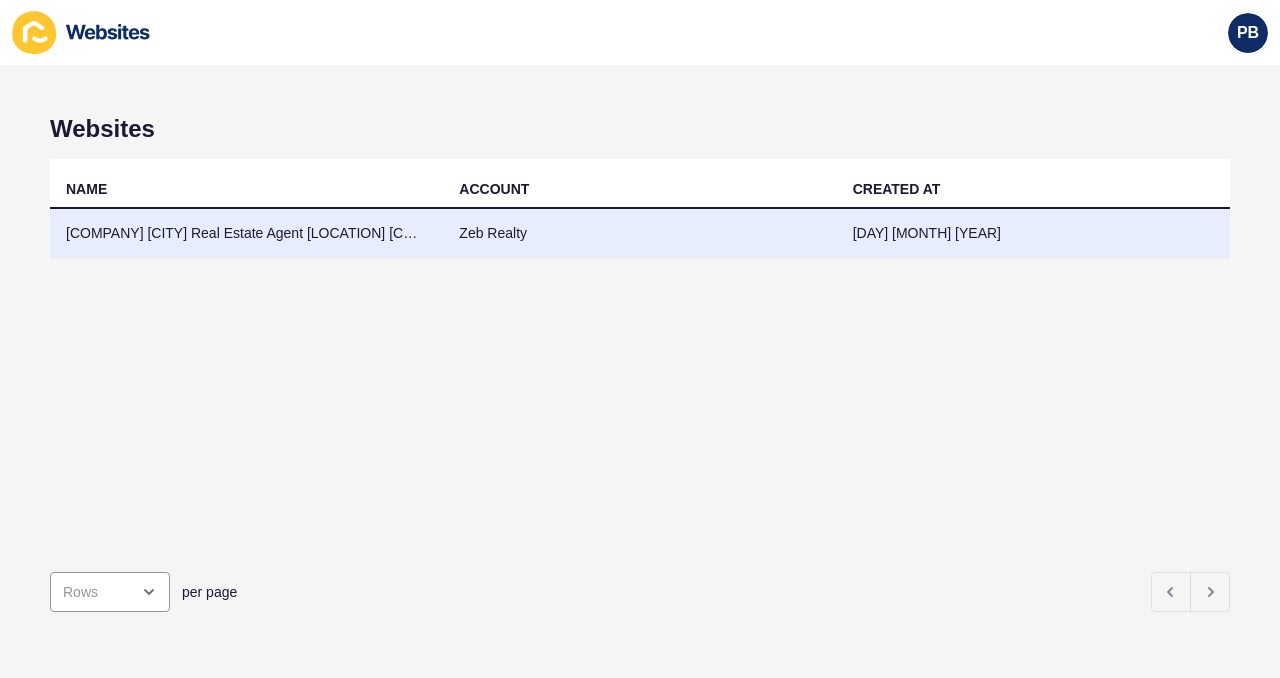 click on "[COMPANY] [CITY] Real Estate Agent [LOCATION] [COMPANY]" at bounding box center (246, 233) 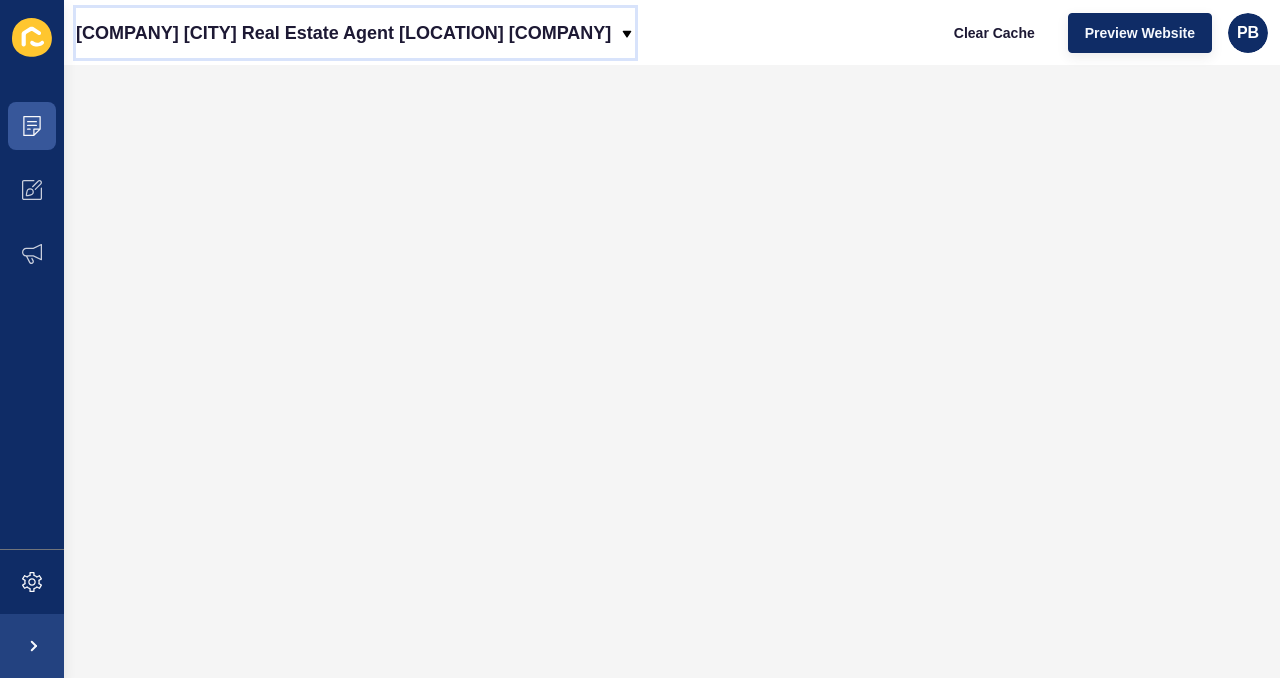 click on "[COMPANY] [CITY] Real Estate Agent [LOCATION] [COMPANY]" at bounding box center (343, 33) 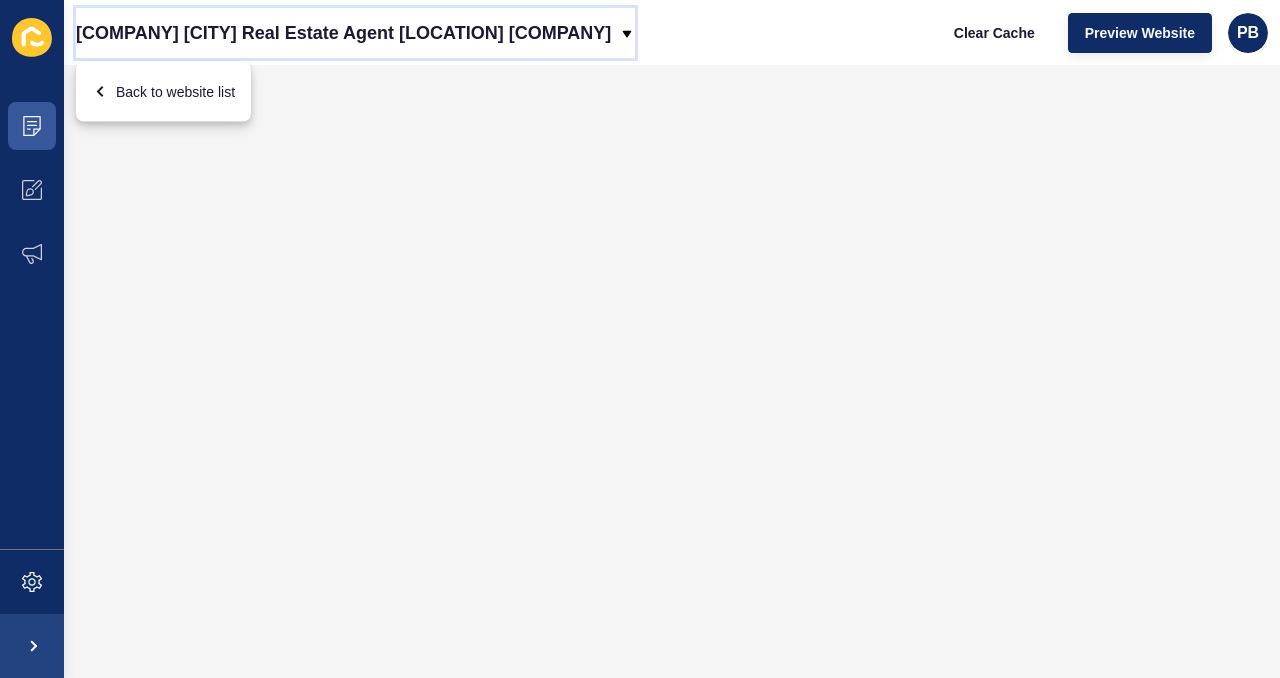 click on "[COMPANY] [CITY] Real Estate Agent [LOCATION] [COMPANY]" at bounding box center (343, 33) 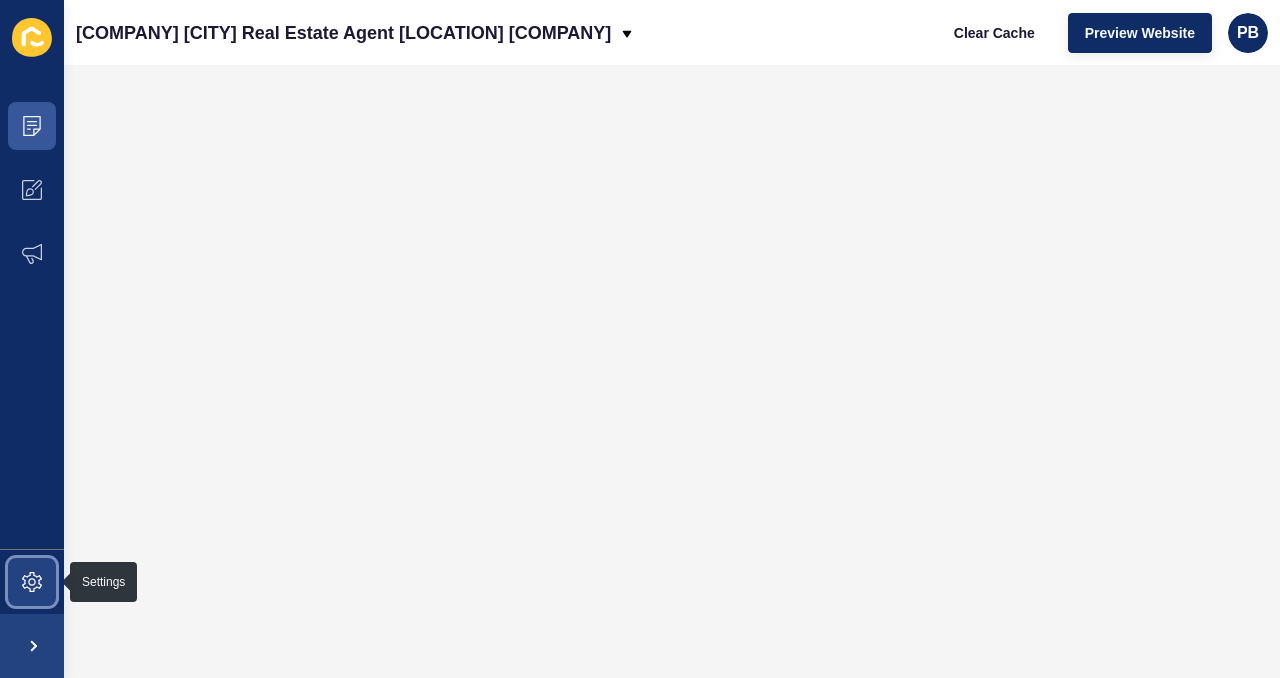 click at bounding box center (32, 582) 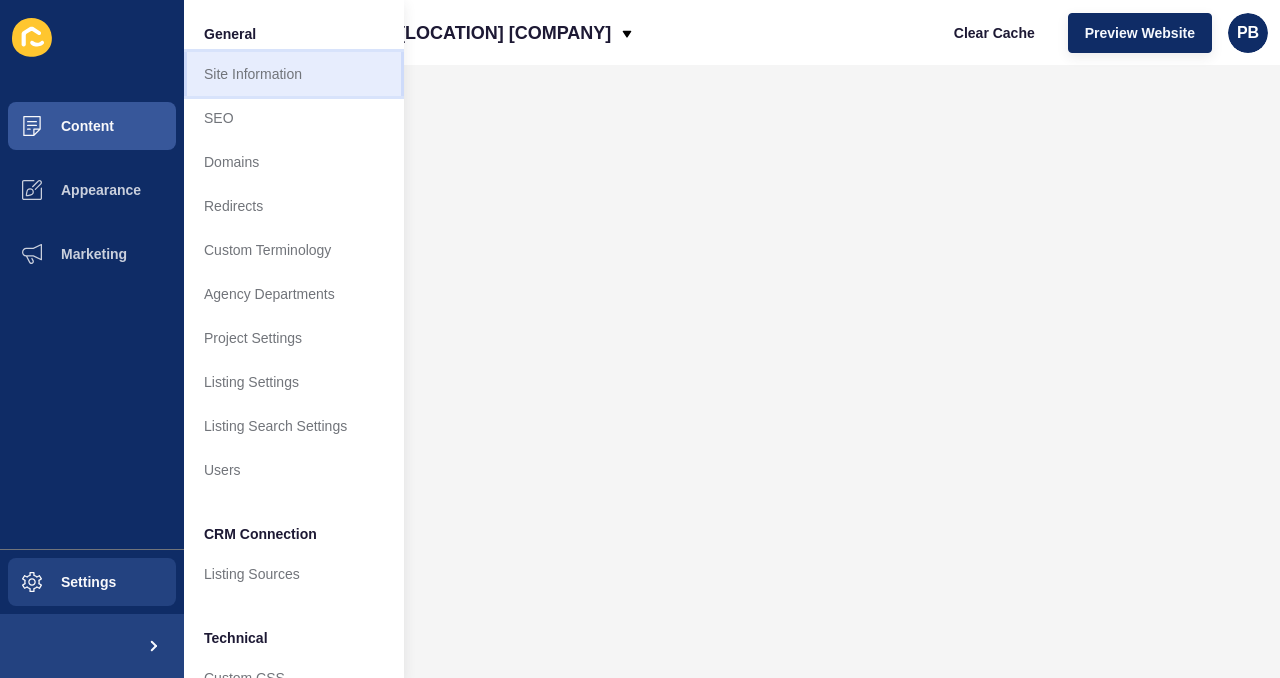 click on "Site Information" at bounding box center [294, 74] 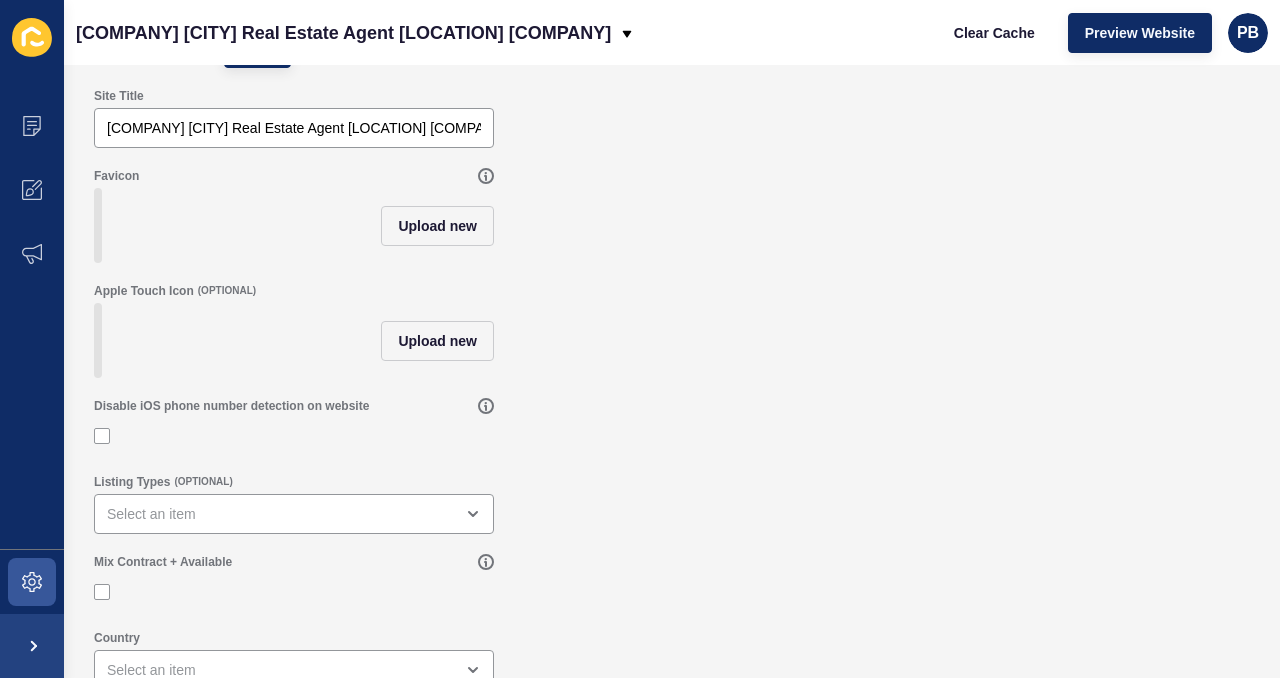 scroll, scrollTop: 0, scrollLeft: 0, axis: both 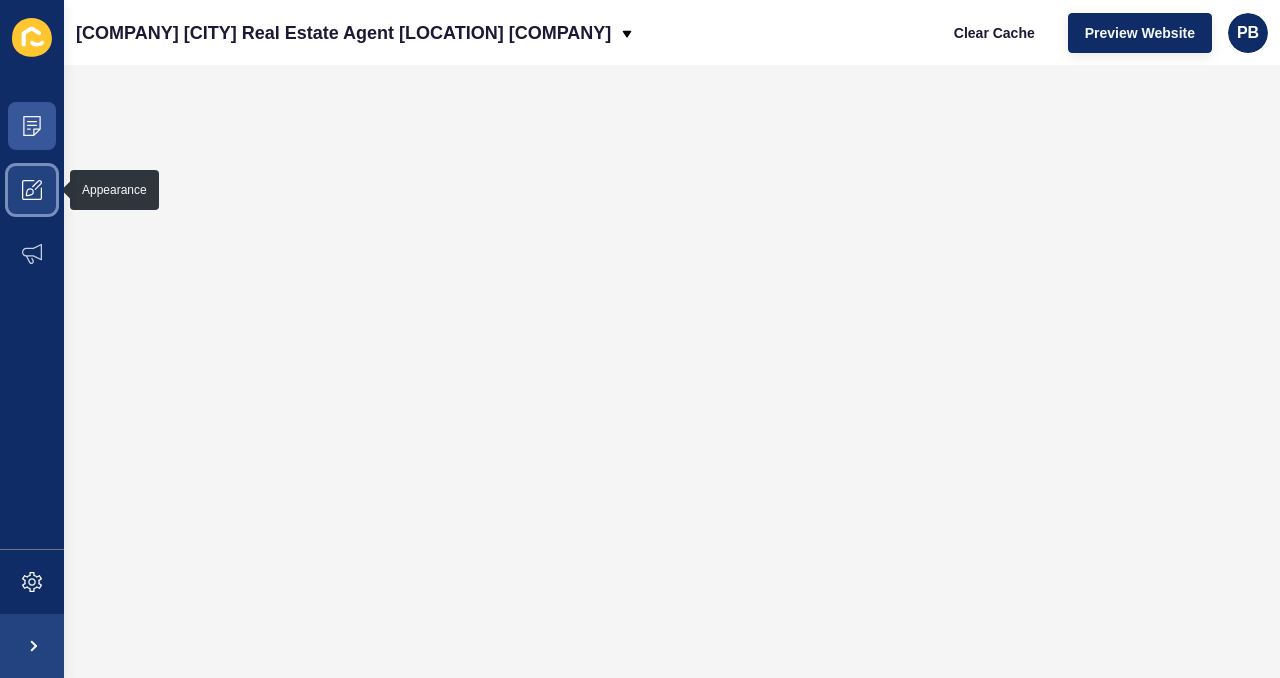 click at bounding box center (32, 190) 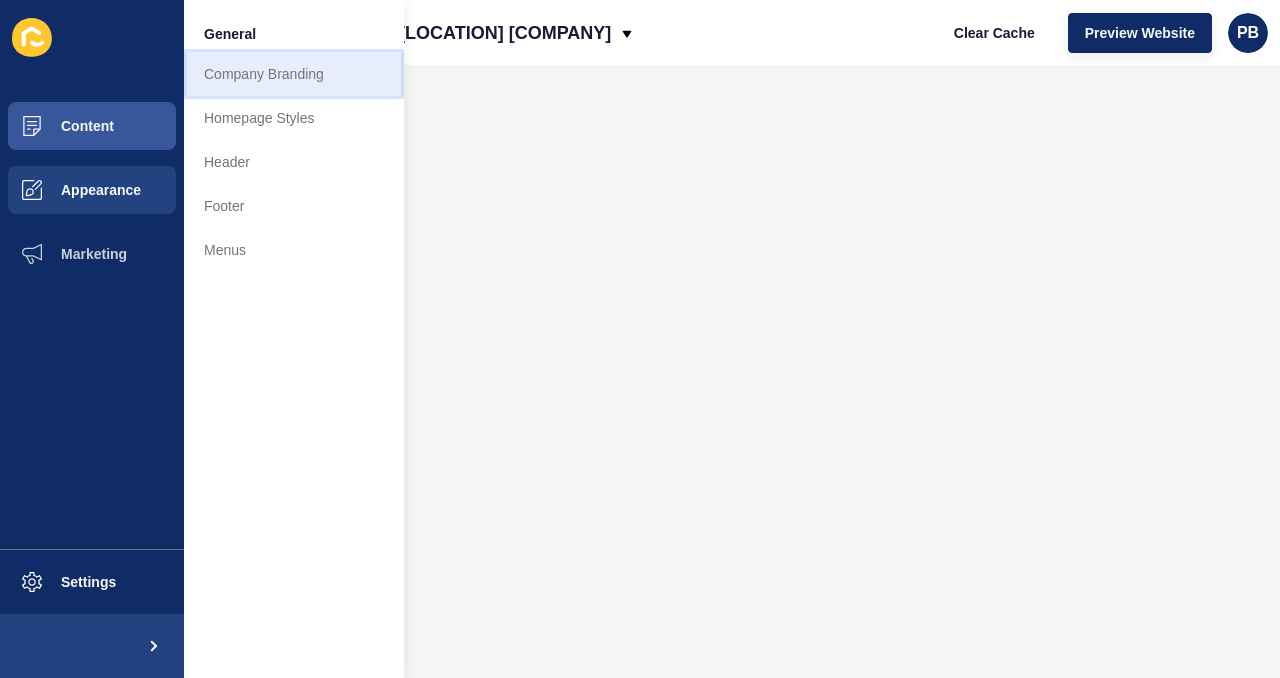 click on "Company Branding" at bounding box center [294, 74] 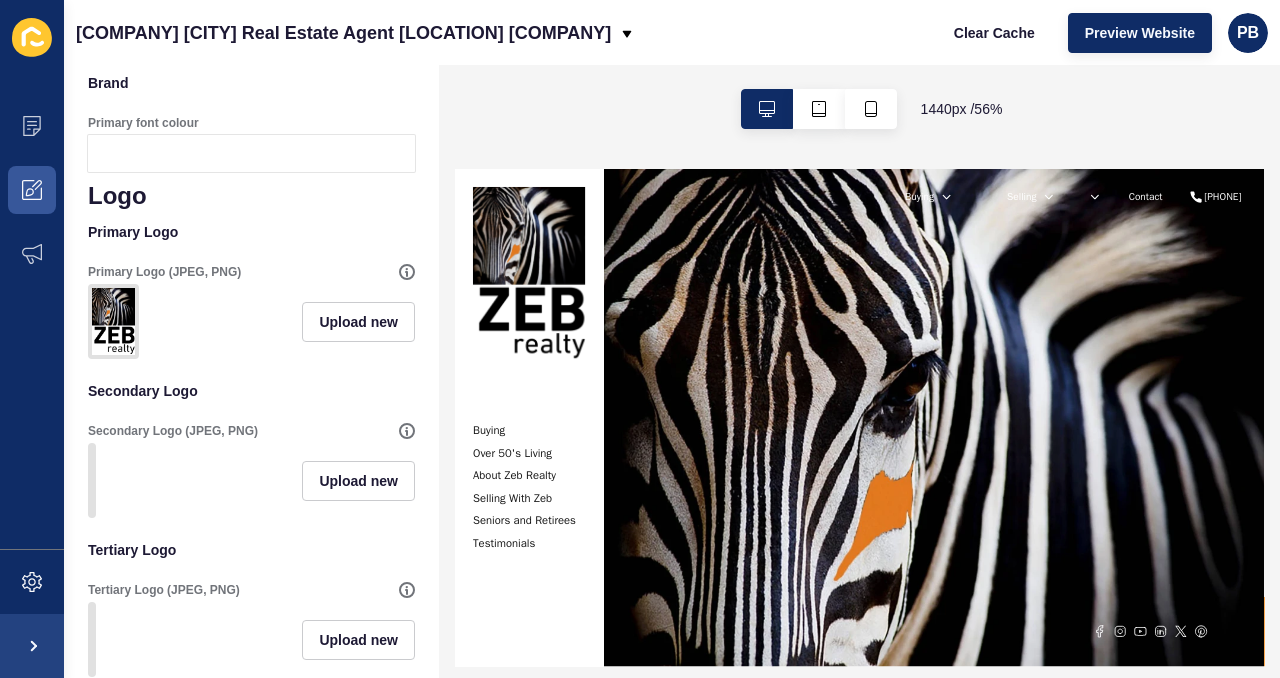 scroll, scrollTop: 0, scrollLeft: 0, axis: both 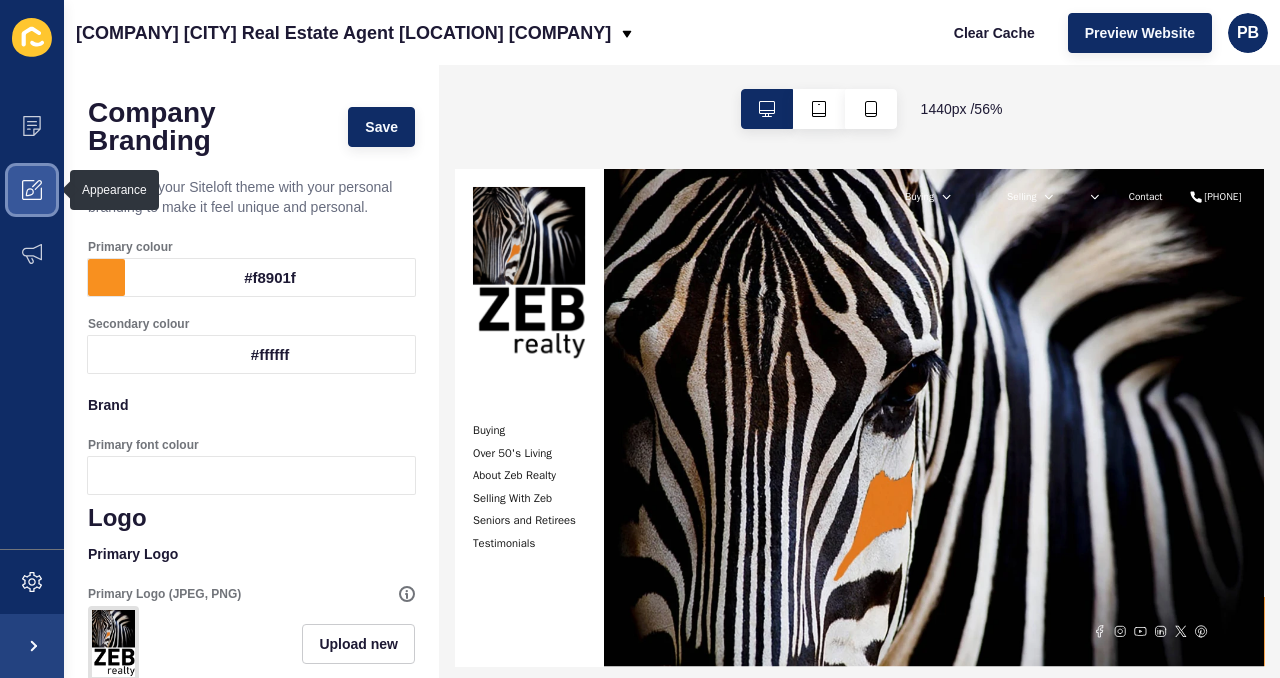click at bounding box center (37, 185) 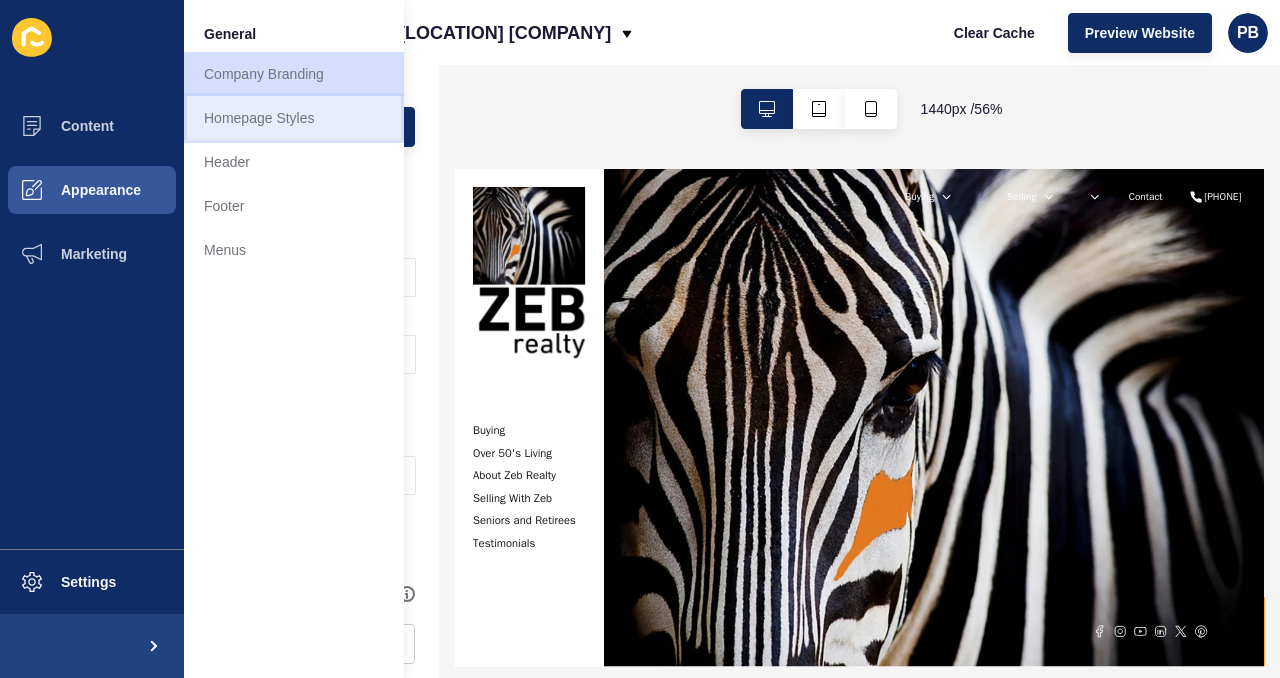 click on "Homepage Styles" at bounding box center (294, 118) 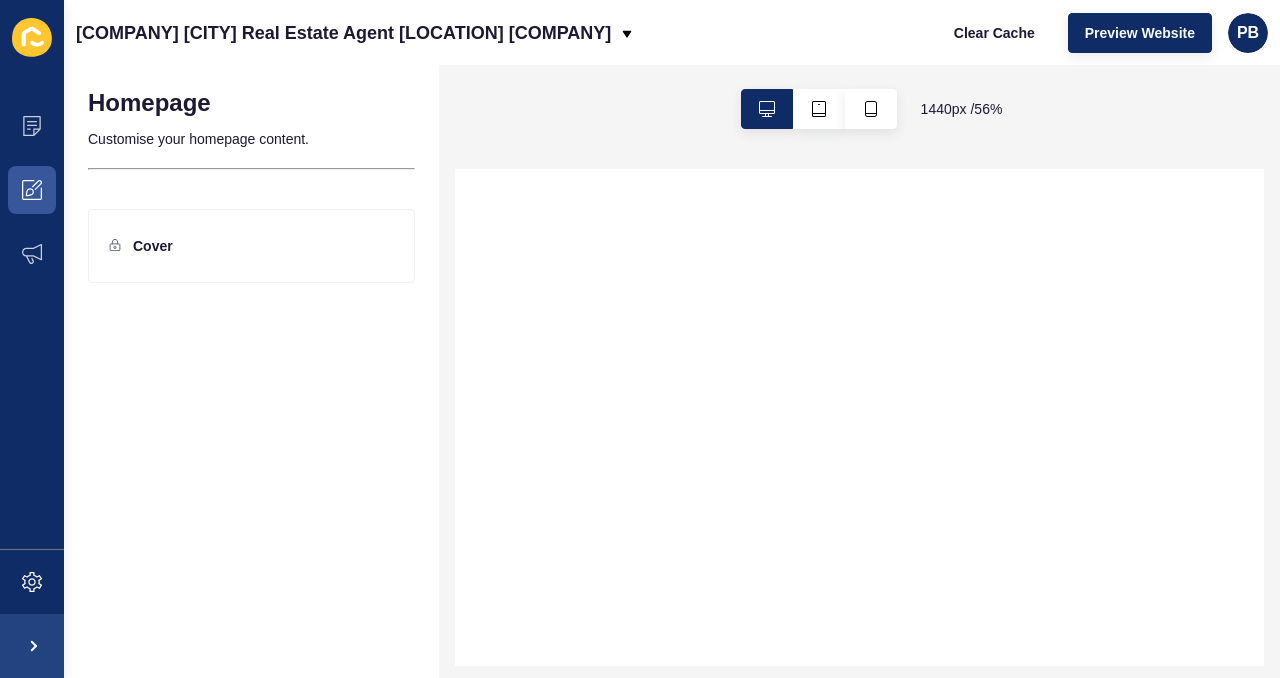 scroll, scrollTop: 0, scrollLeft: 0, axis: both 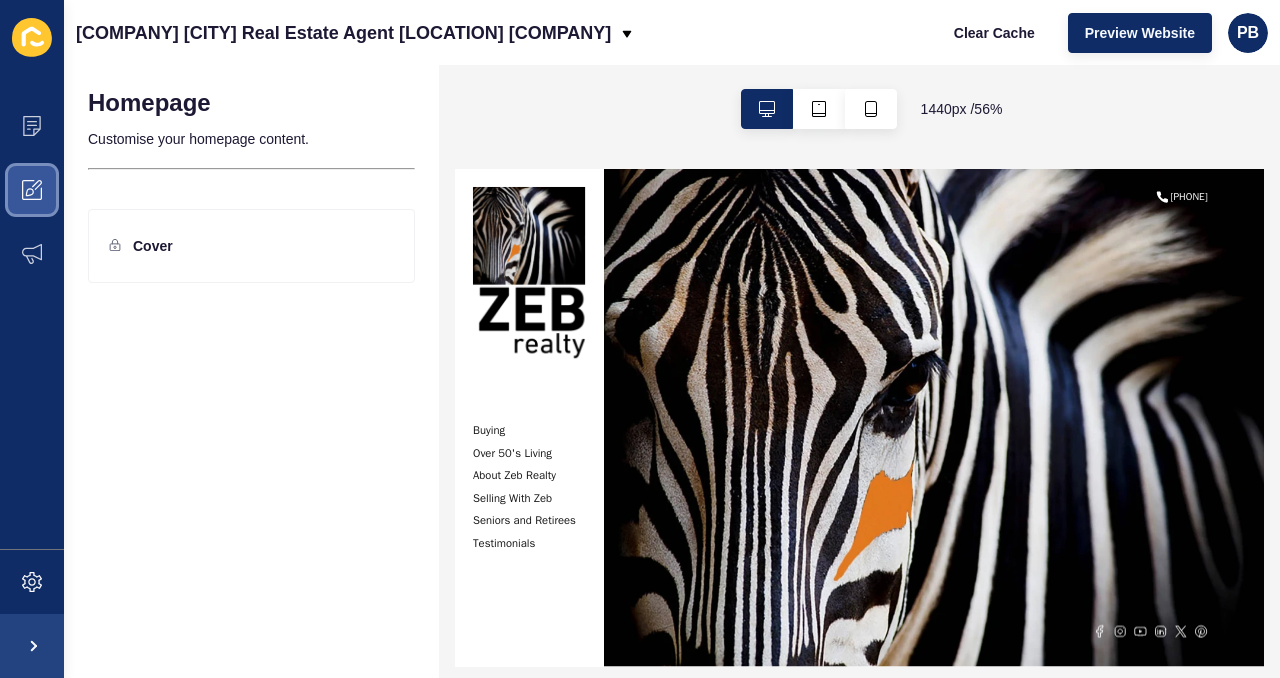 click at bounding box center (32, 190) 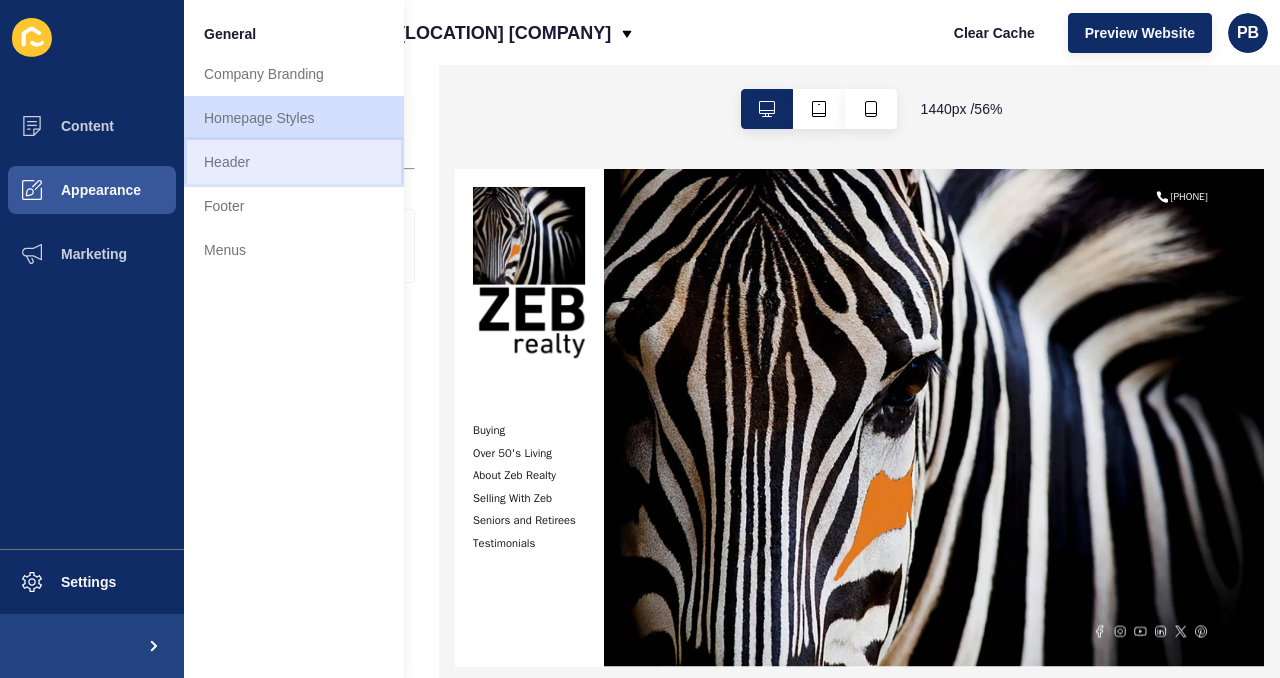 click on "Header" at bounding box center (294, 162) 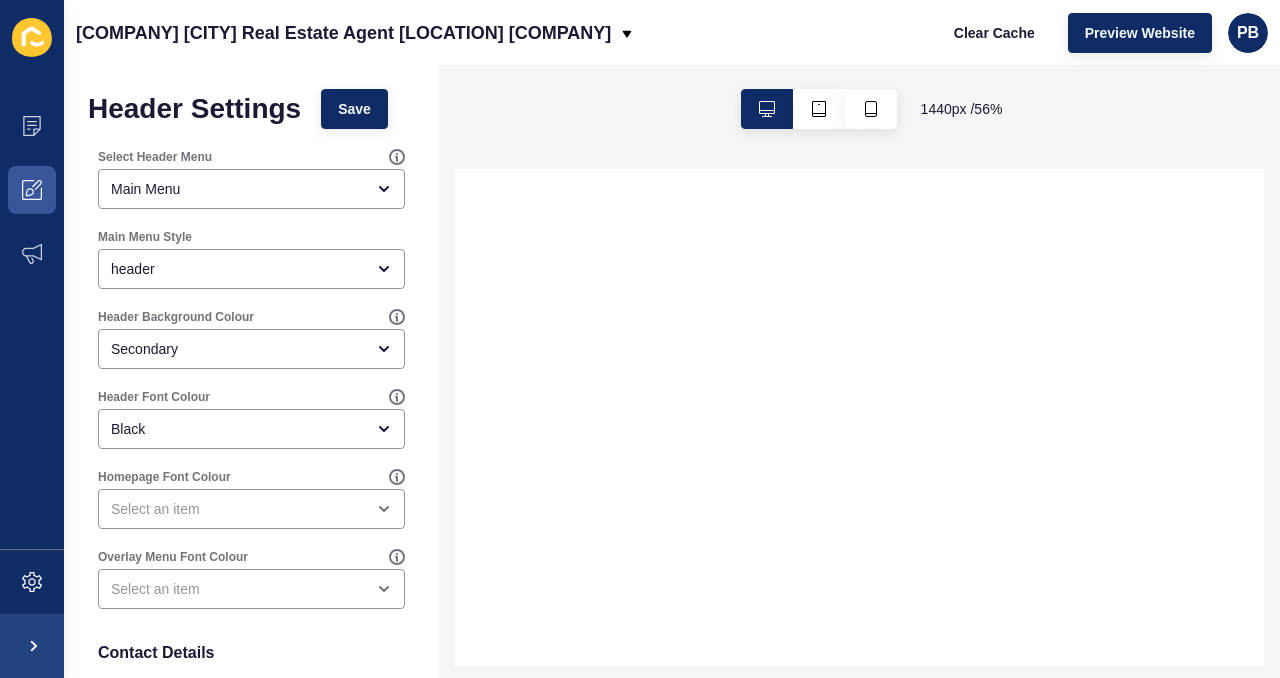 scroll, scrollTop: 0, scrollLeft: 0, axis: both 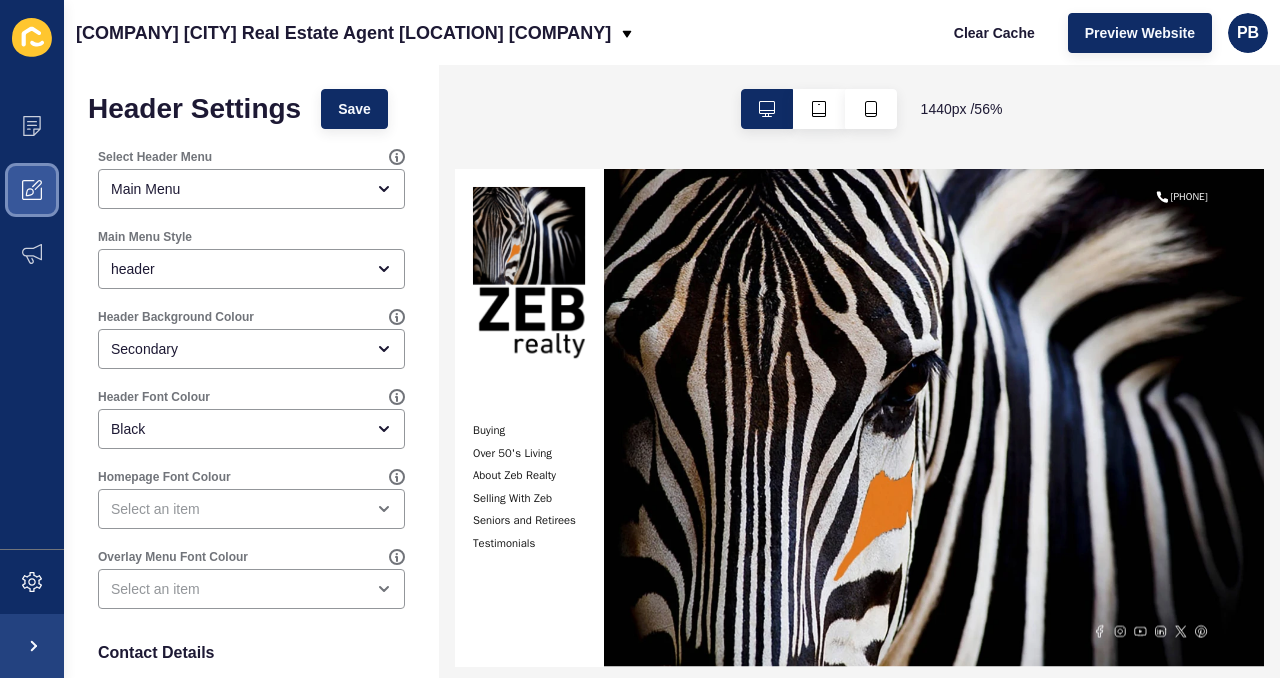 click at bounding box center [32, 190] 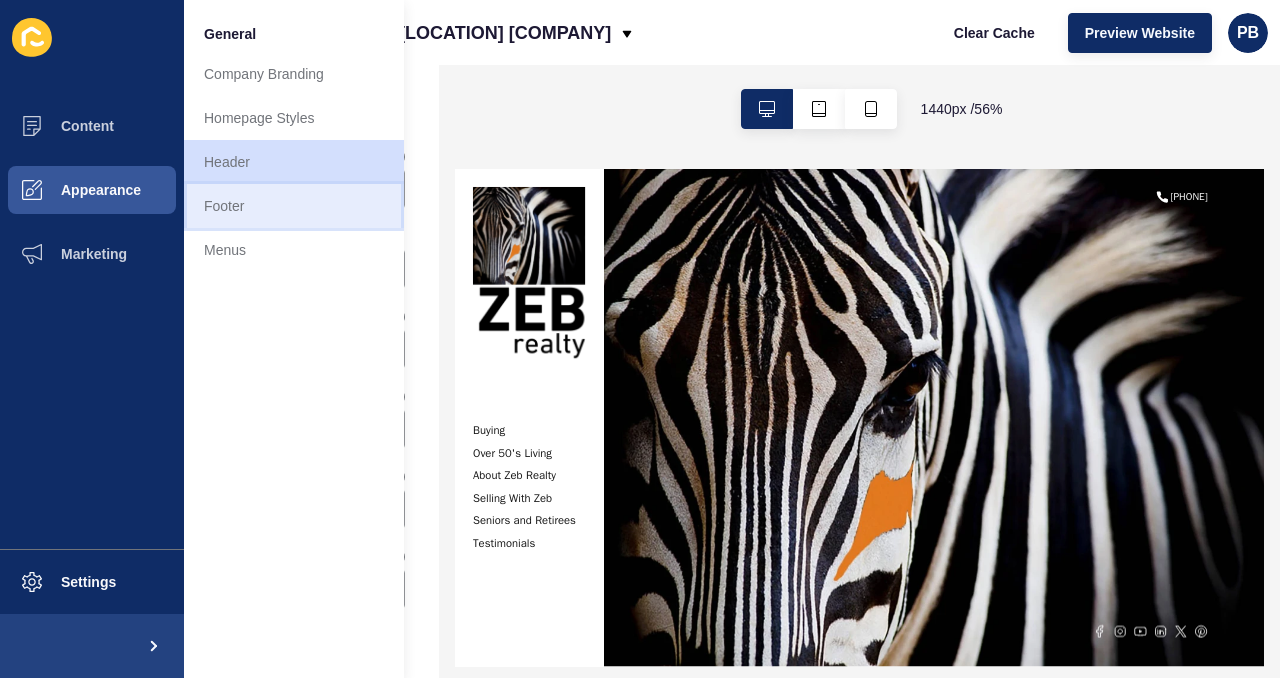 click on "Footer" at bounding box center [294, 206] 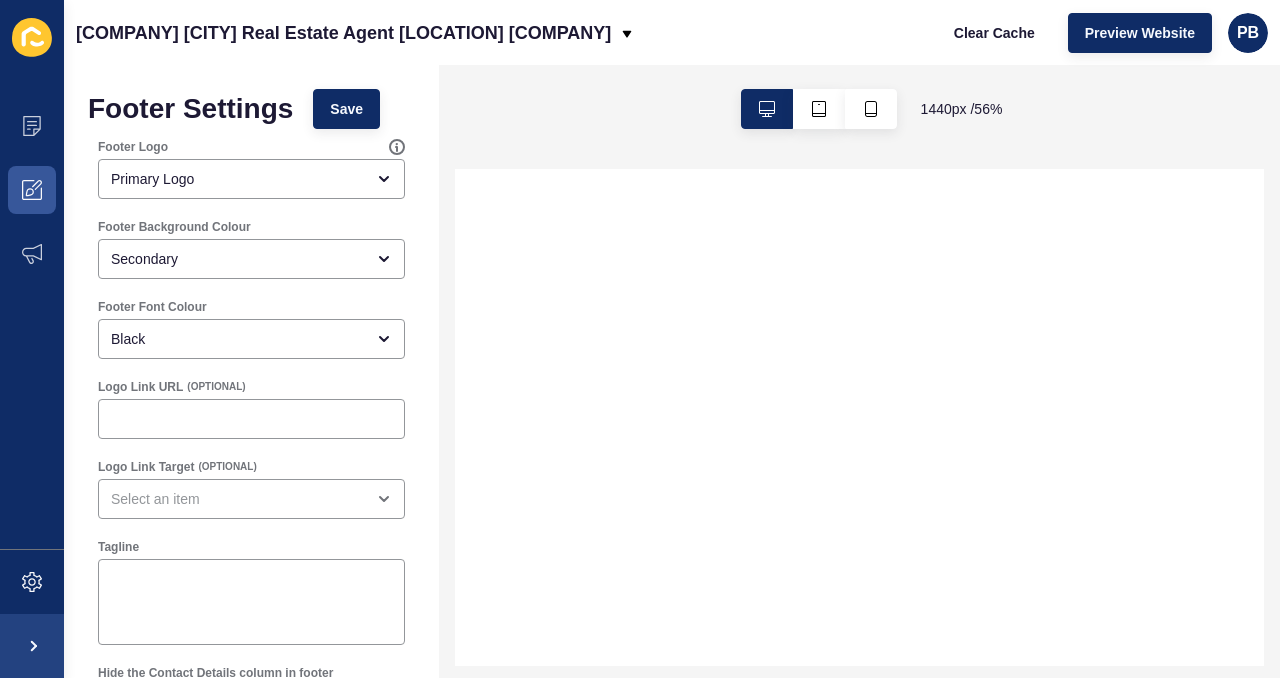 scroll, scrollTop: 0, scrollLeft: 0, axis: both 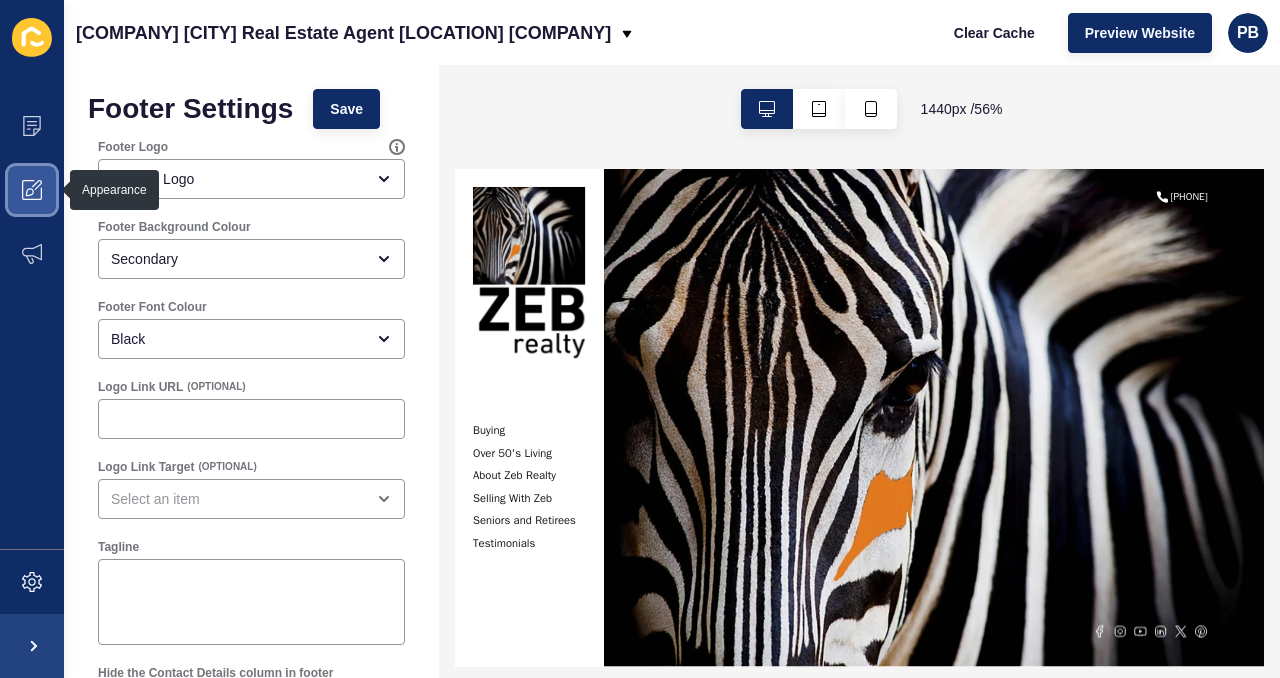 click at bounding box center [32, 190] 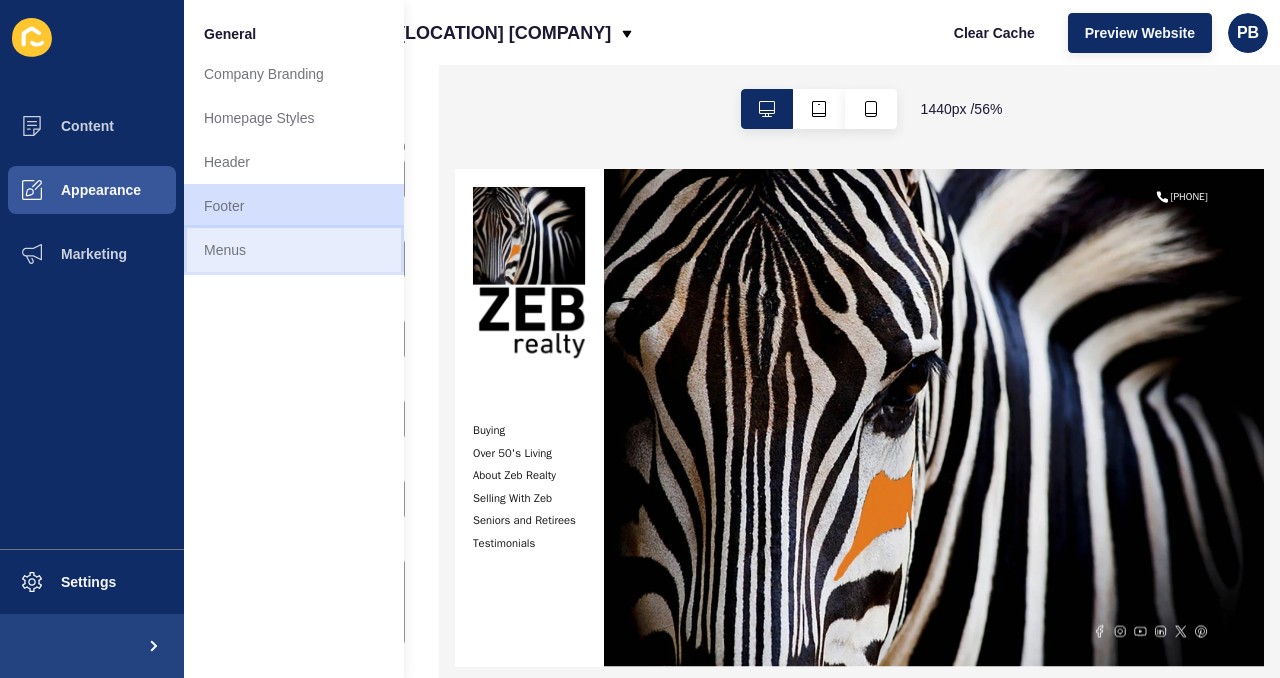 click on "Menus" at bounding box center [294, 250] 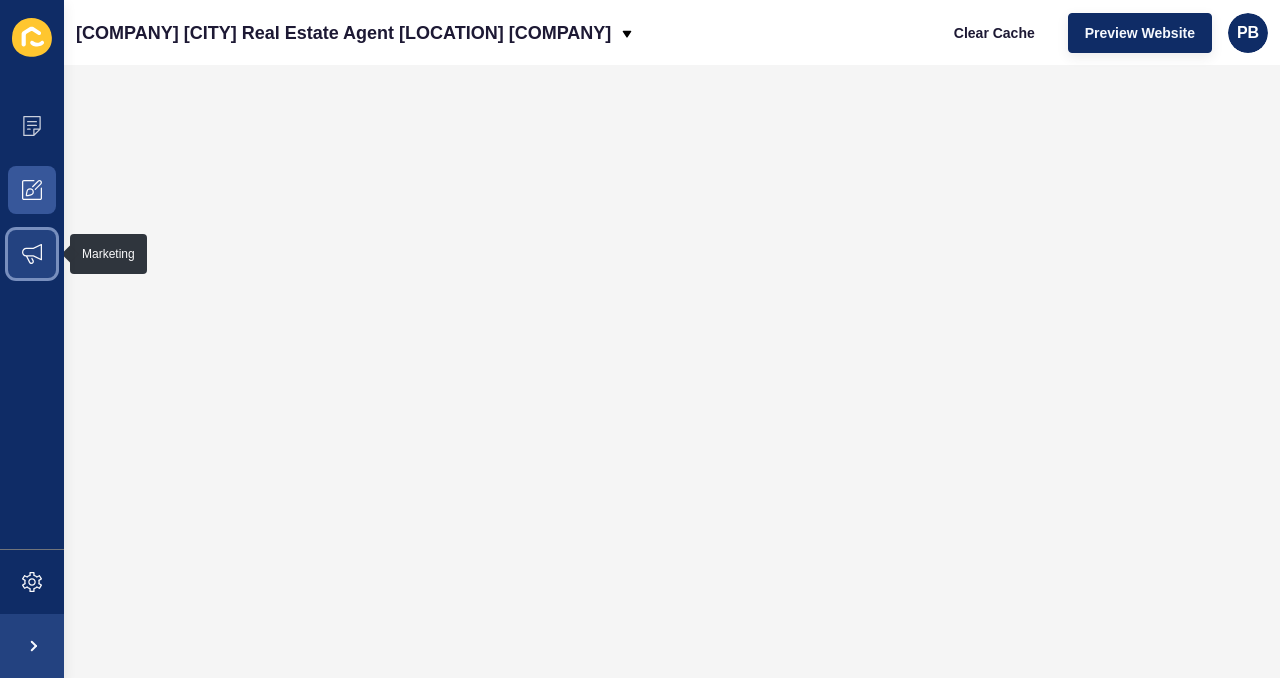 click at bounding box center (32, 254) 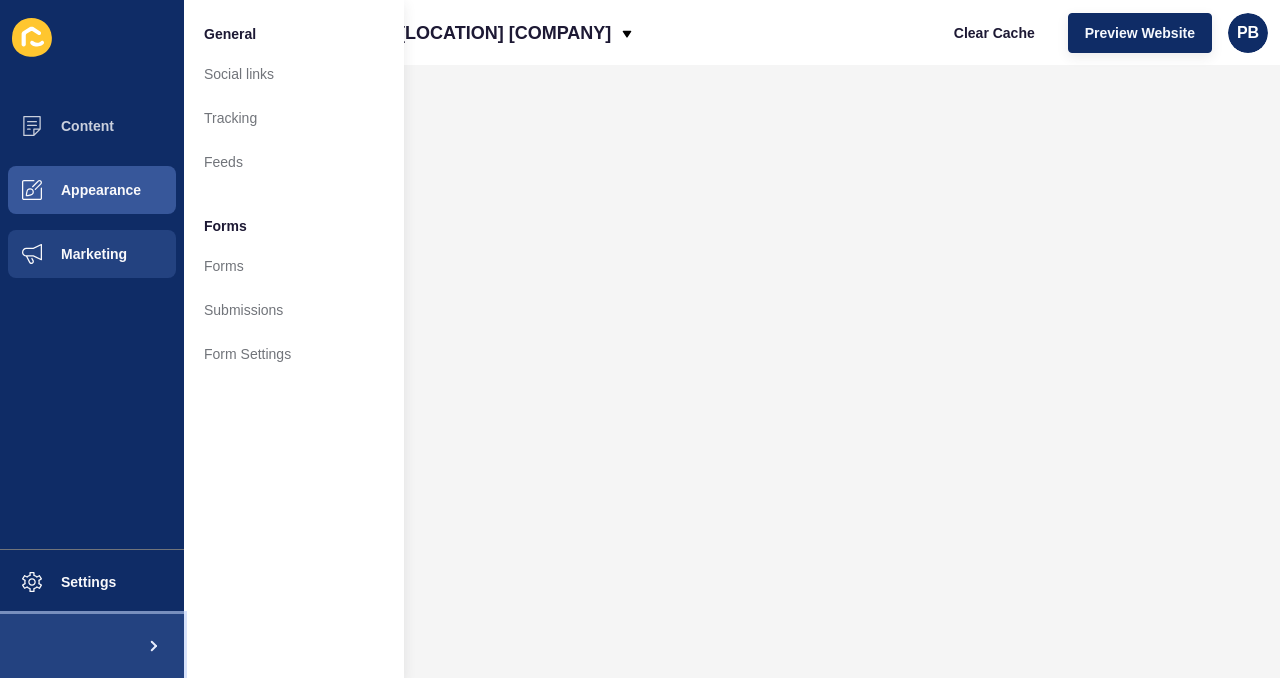 click at bounding box center [152, 646] 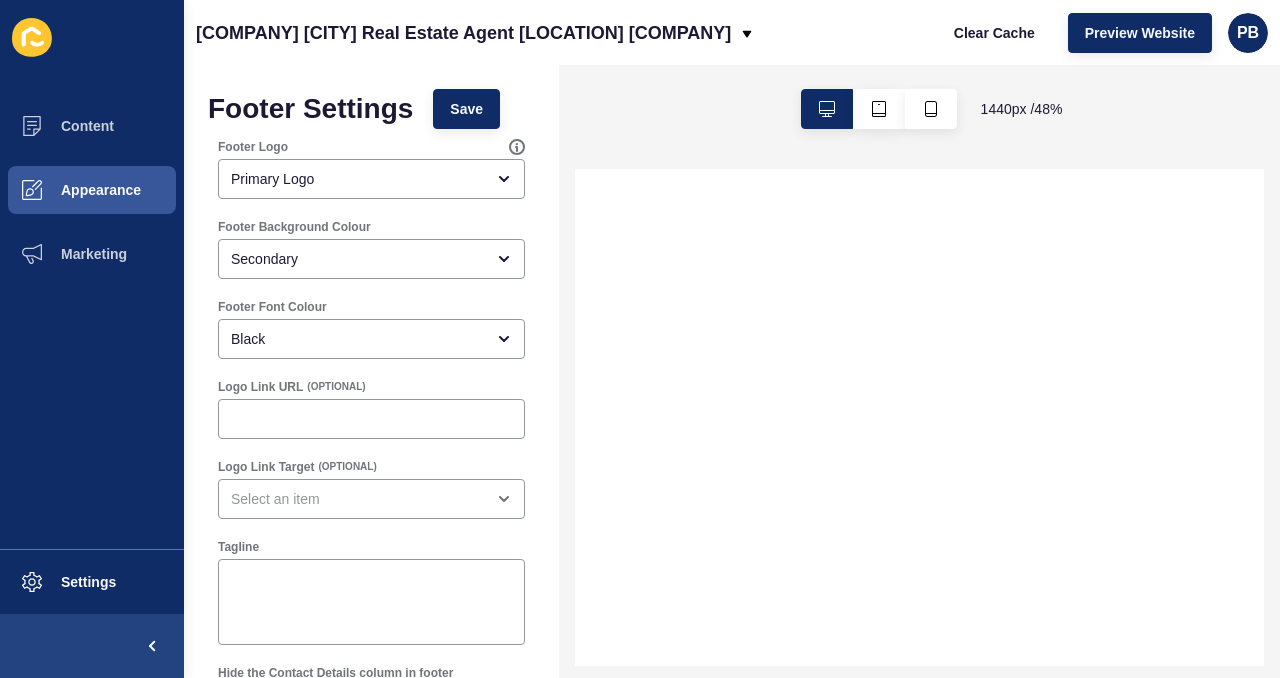 scroll, scrollTop: 0, scrollLeft: 0, axis: both 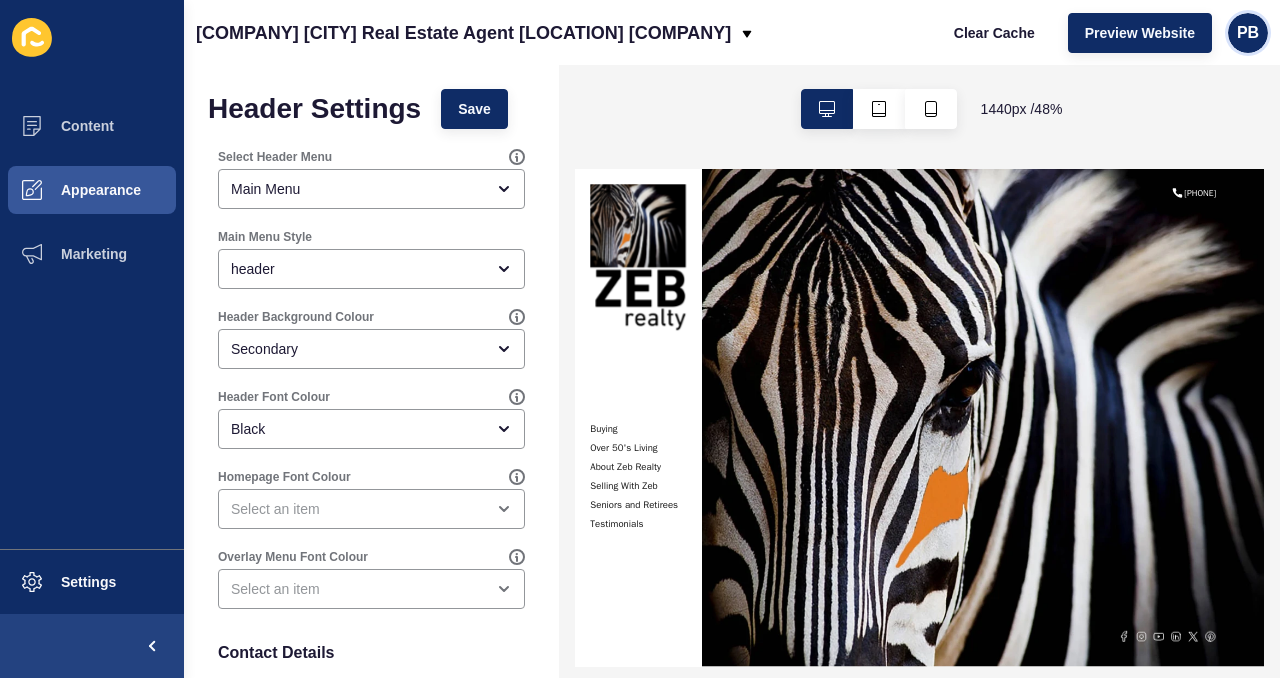 click on "PB" at bounding box center [1248, 33] 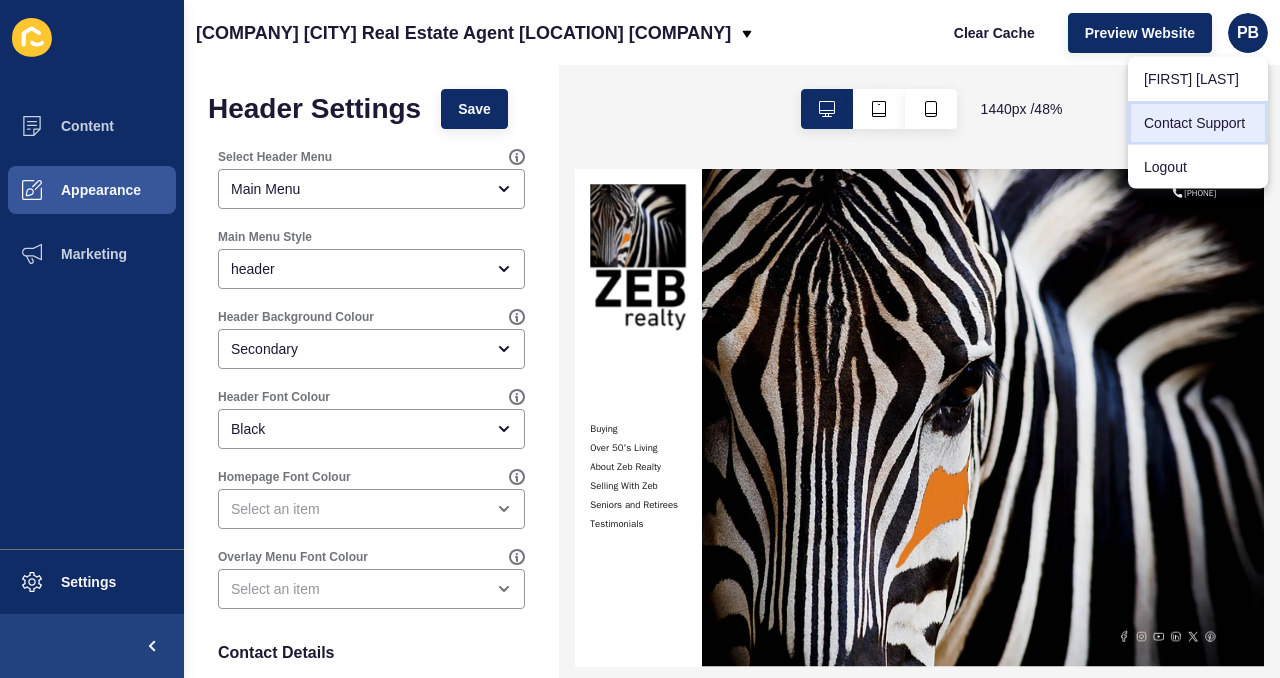 click on "Contact Support" at bounding box center [1198, 79] 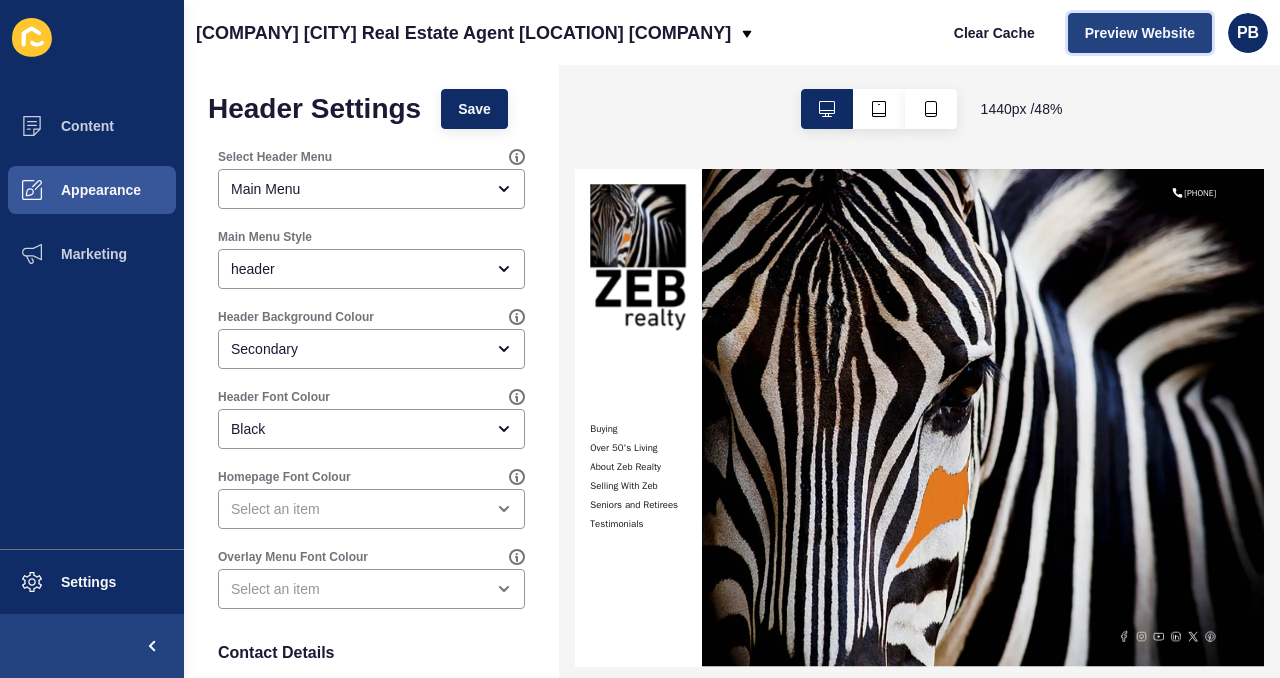click on "Preview Website" at bounding box center (1140, 33) 